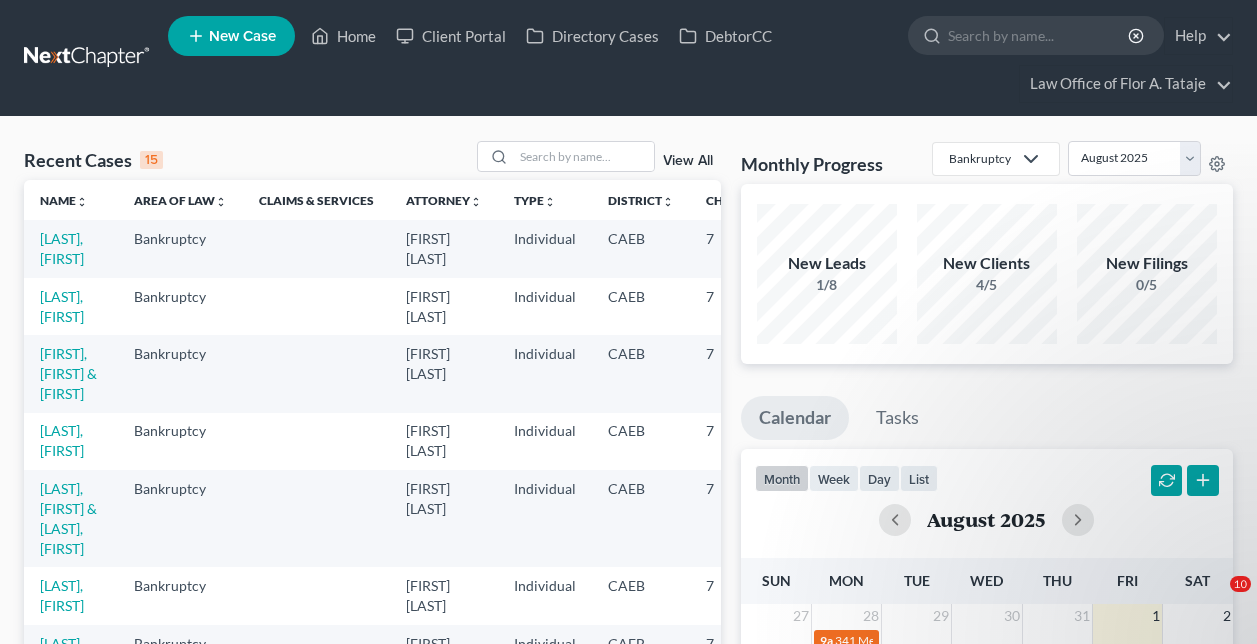 scroll, scrollTop: 593, scrollLeft: 0, axis: vertical 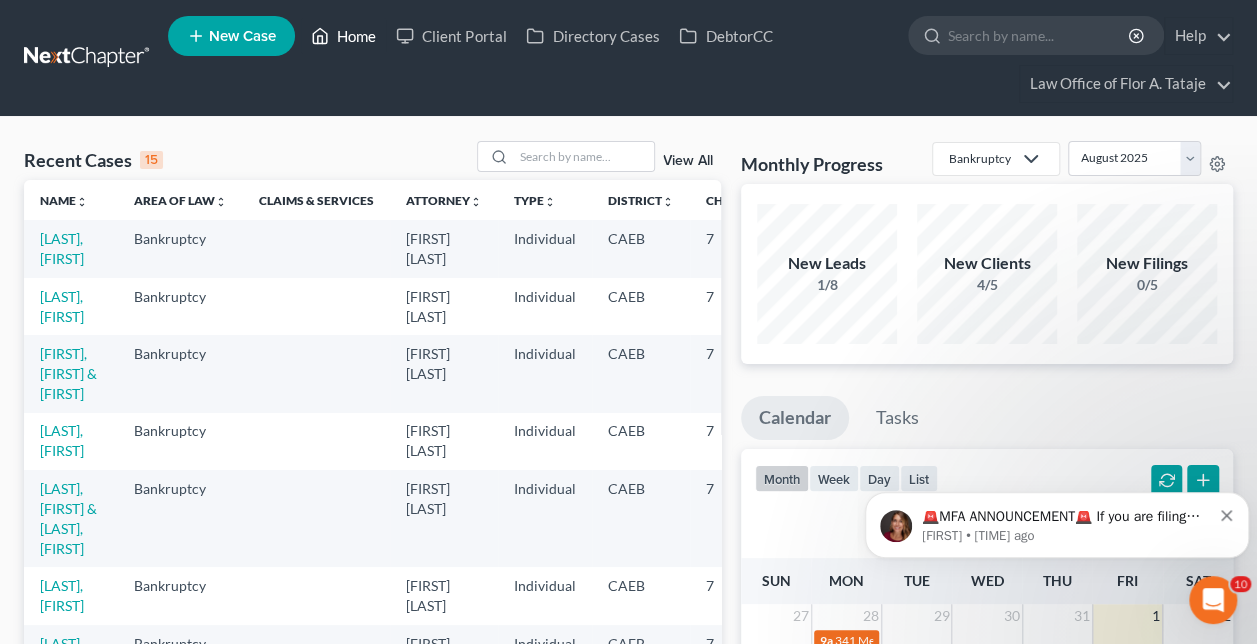 click on "Home" at bounding box center (343, 36) 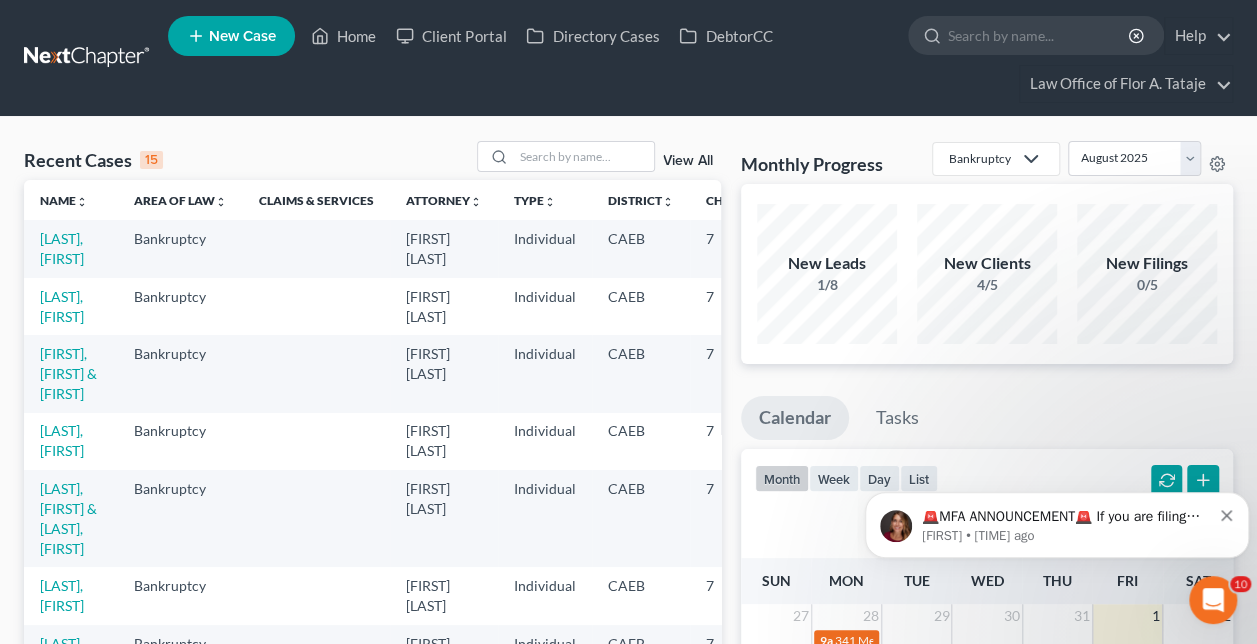 click 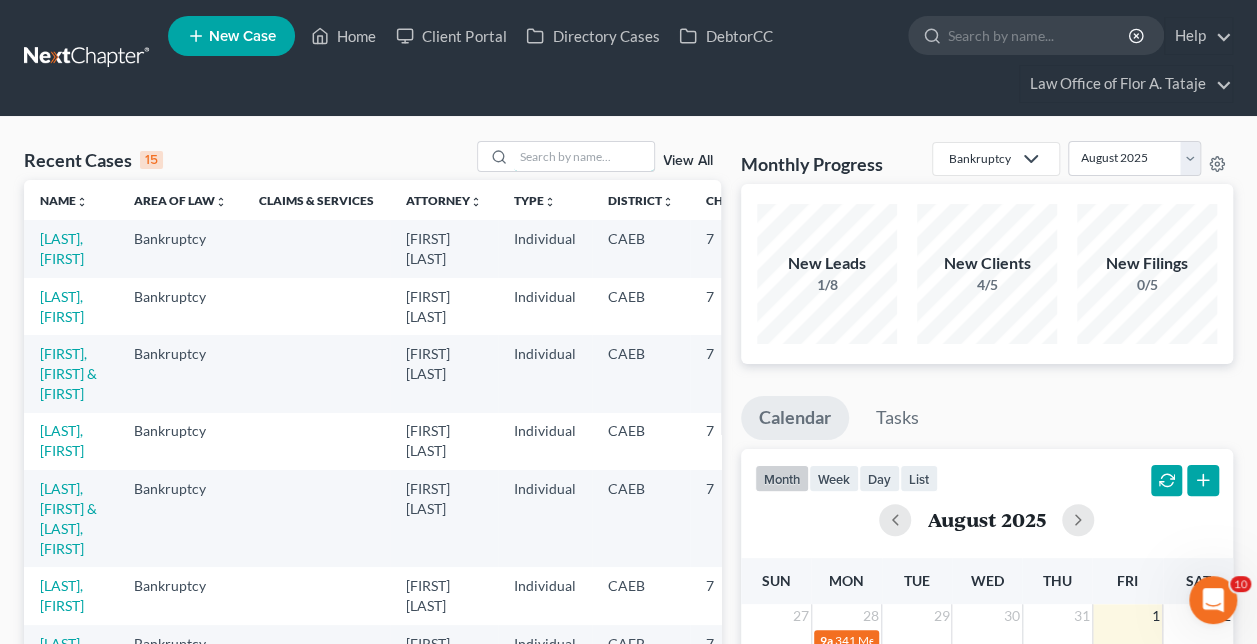 click at bounding box center (584, 156) 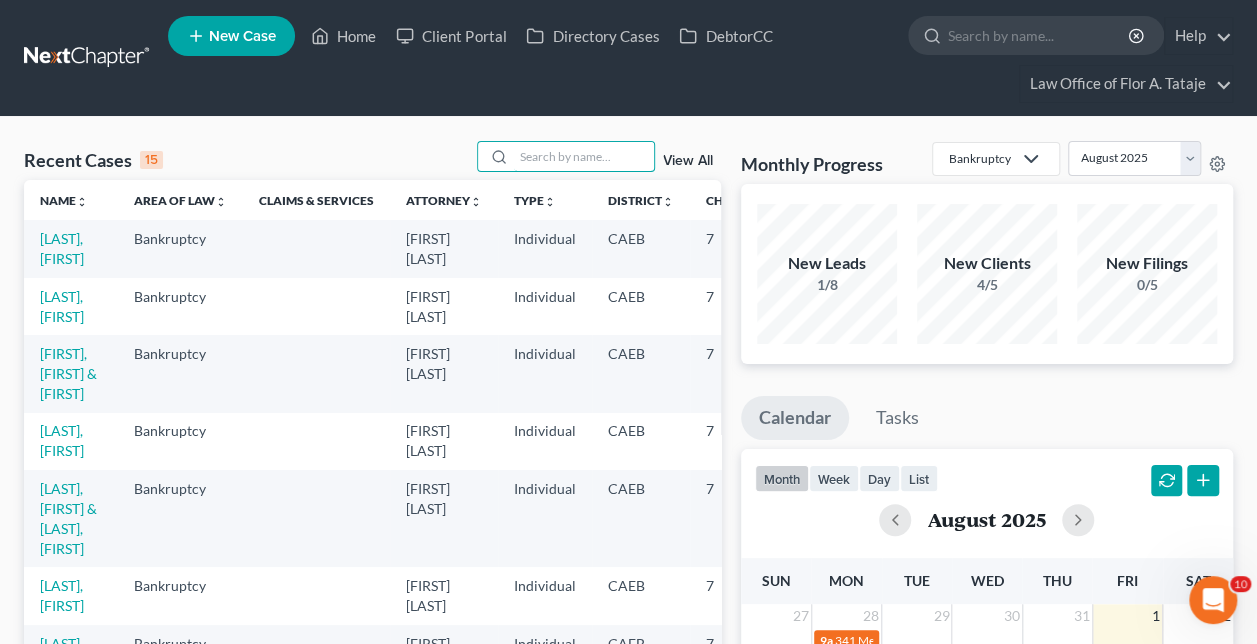 paste on "[FIRST] [LAST] and [FIRST] [LAST] -" 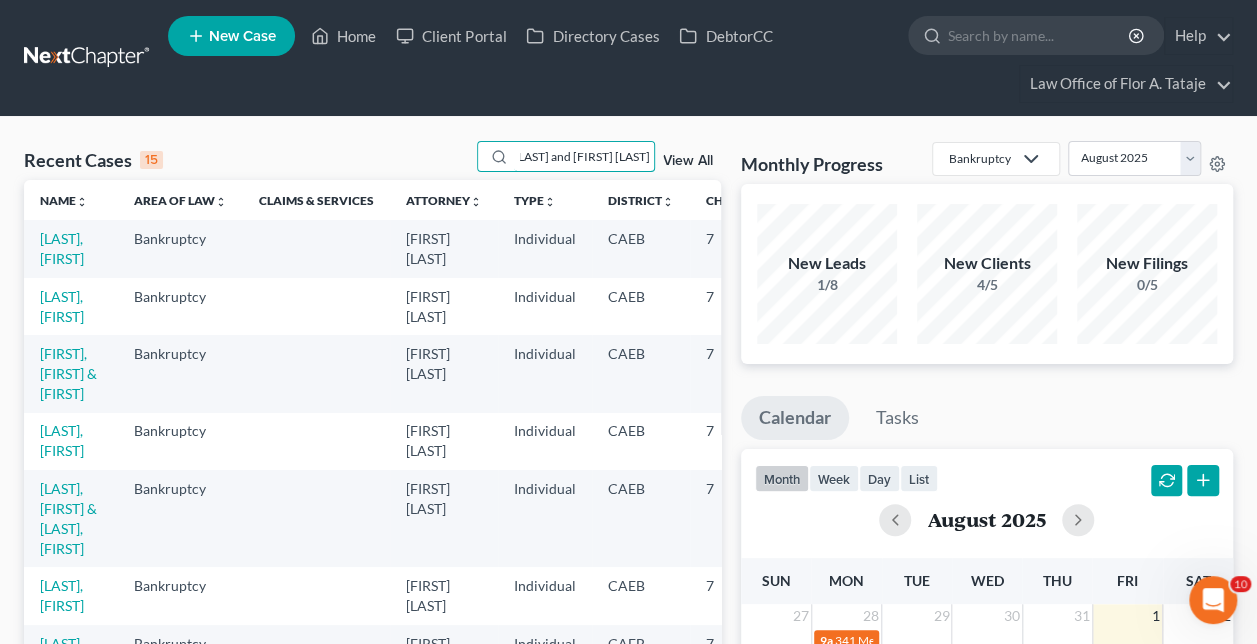 scroll, scrollTop: 0, scrollLeft: 108, axis: horizontal 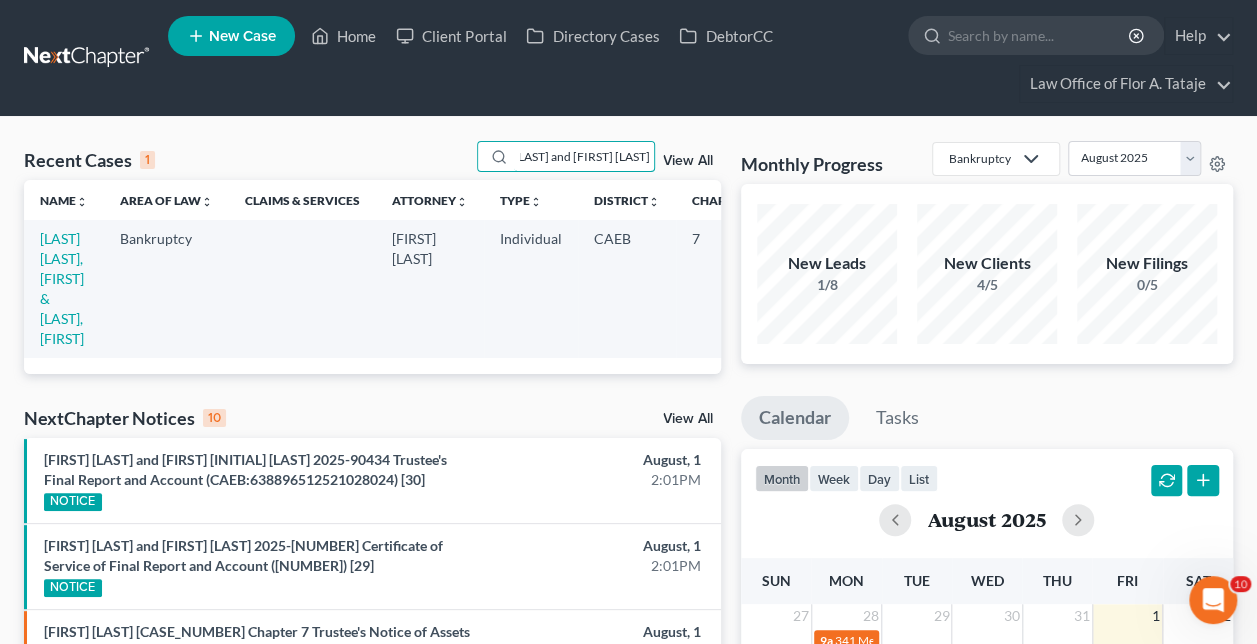 type on "[FIRST] [LAST] [LAST] and [FIRST] [LAST]" 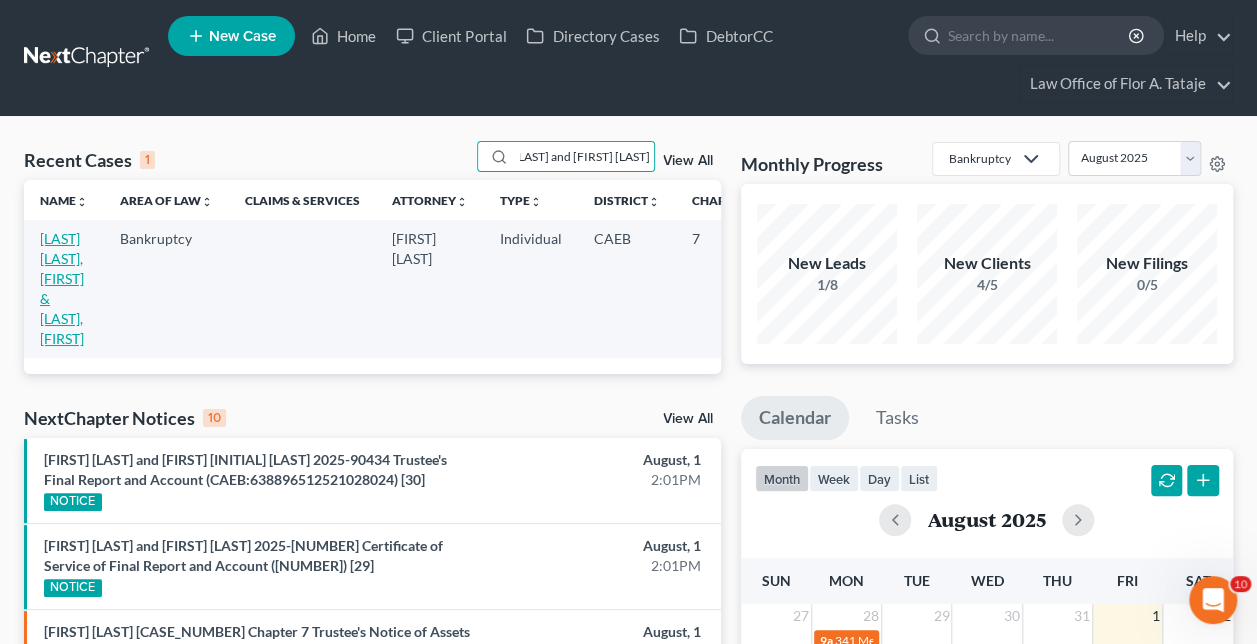 scroll, scrollTop: 0, scrollLeft: 0, axis: both 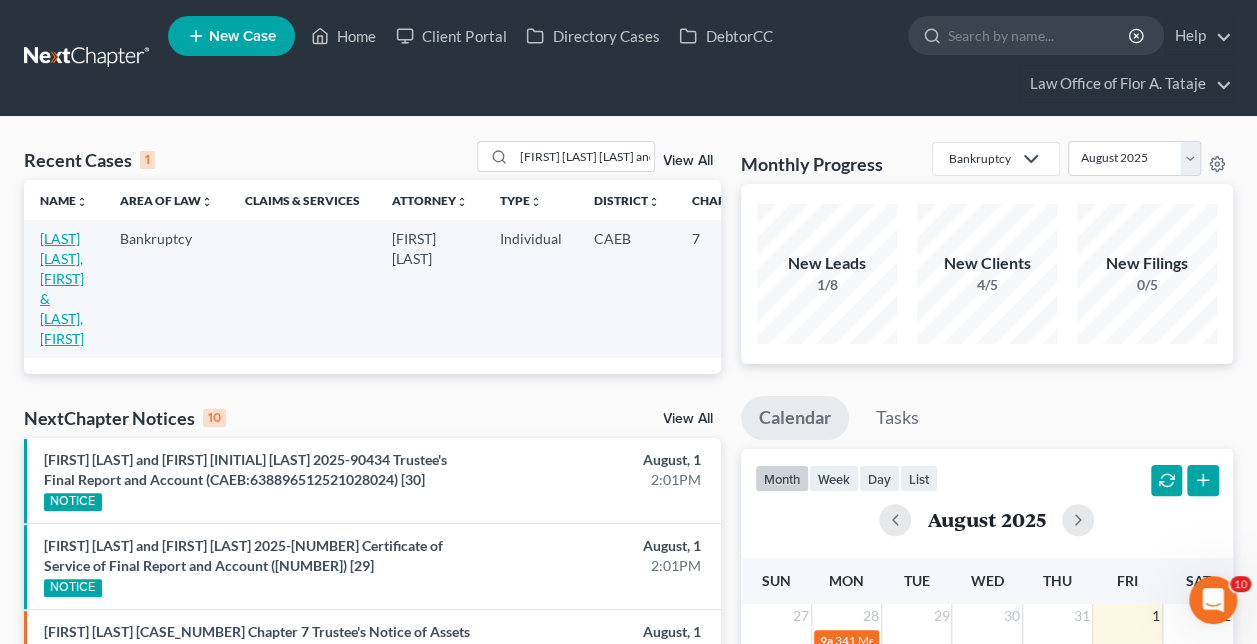 click on "[LAST] [LAST], [FIRST]  & [LAST], [FIRST]" at bounding box center (62, 288) 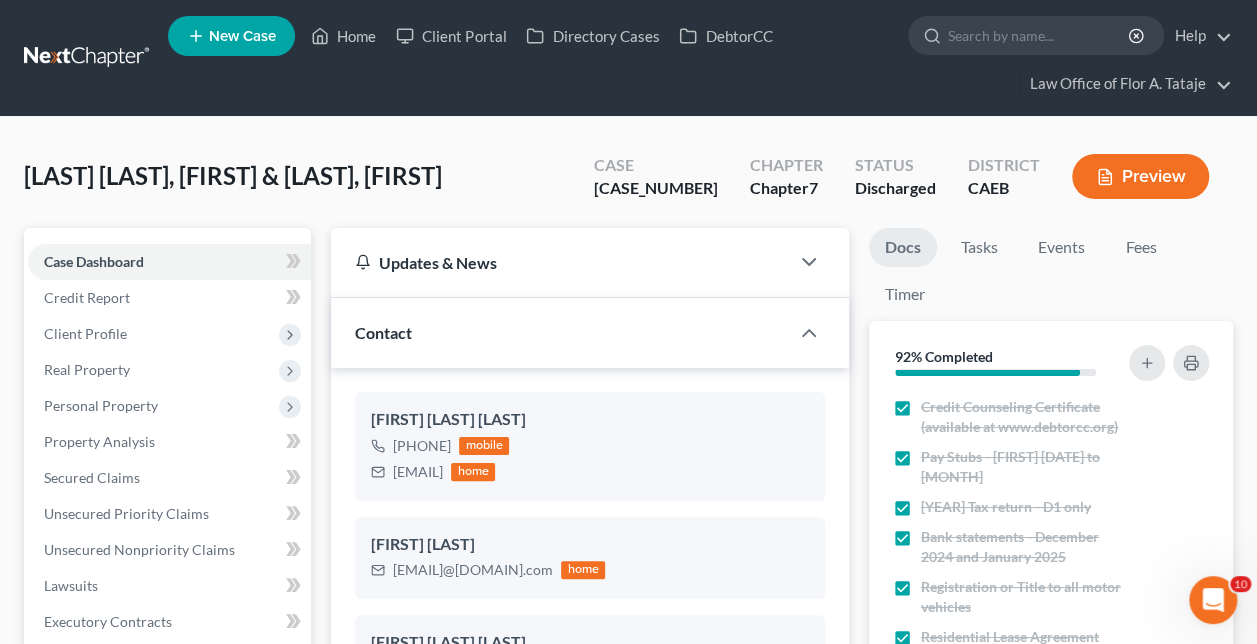 scroll, scrollTop: 3098, scrollLeft: 0, axis: vertical 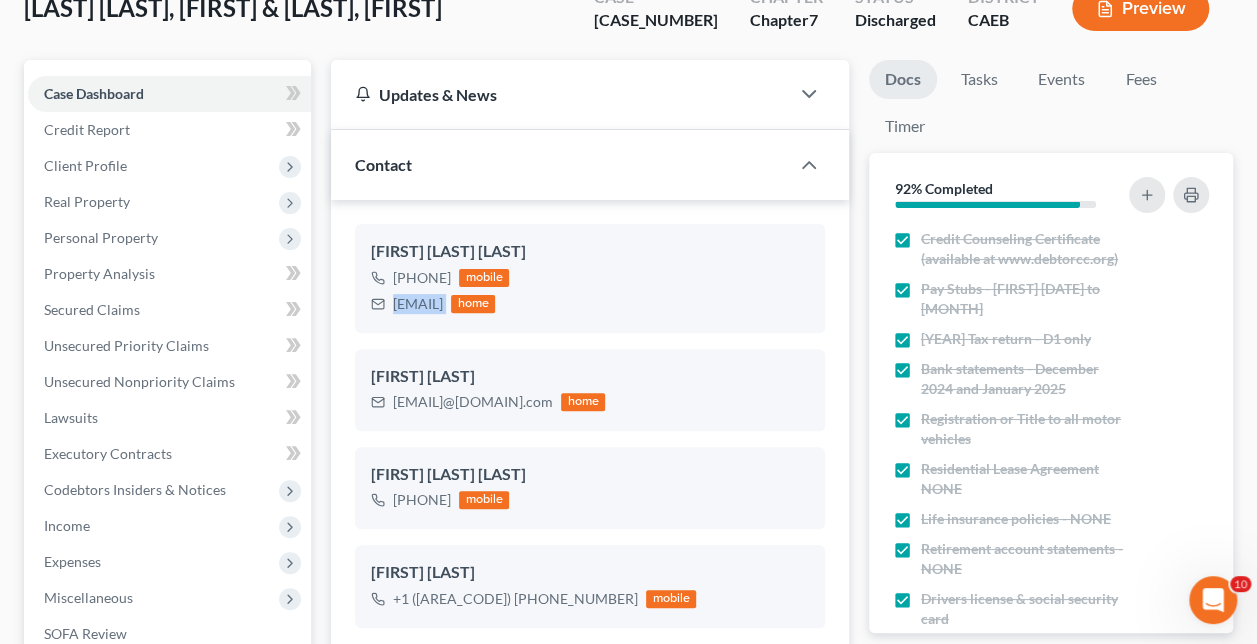 drag, startPoint x: 534, startPoint y: 302, endPoint x: 394, endPoint y: 313, distance: 140.43147 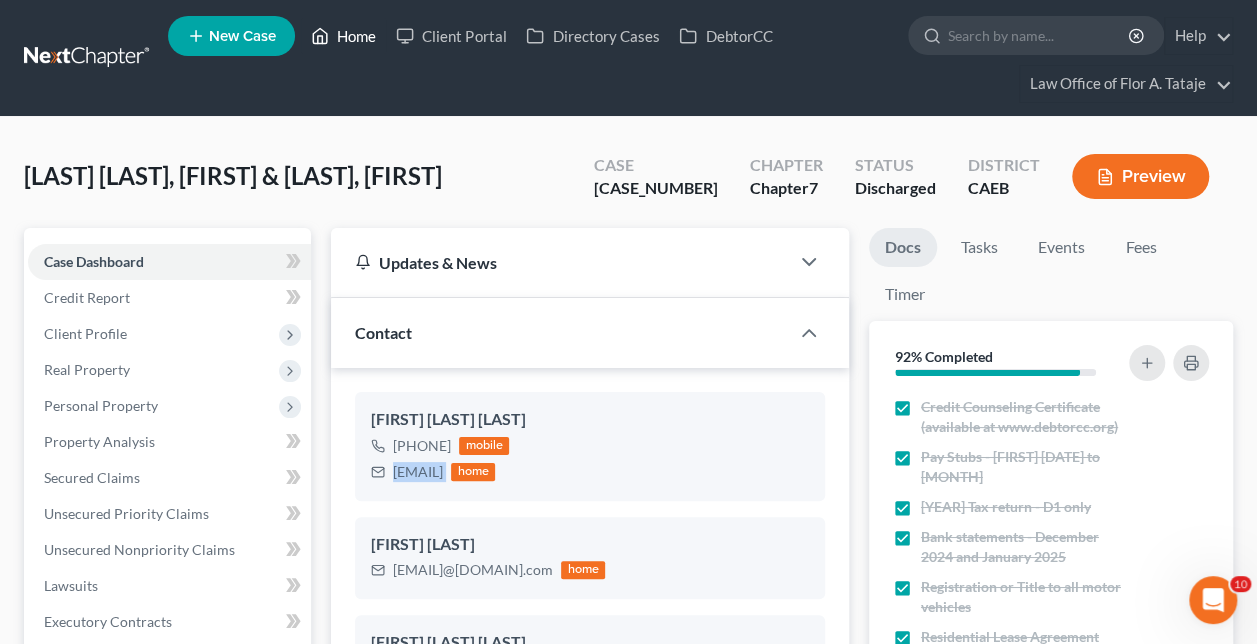 click on "Home" at bounding box center [343, 36] 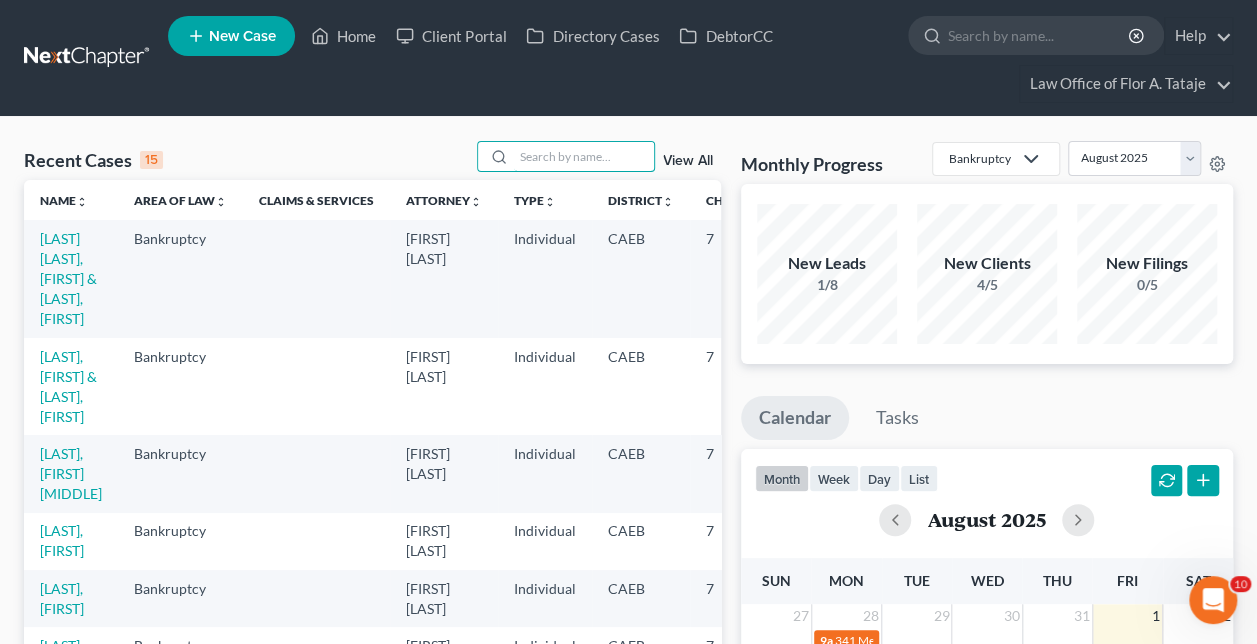 click at bounding box center (584, 156) 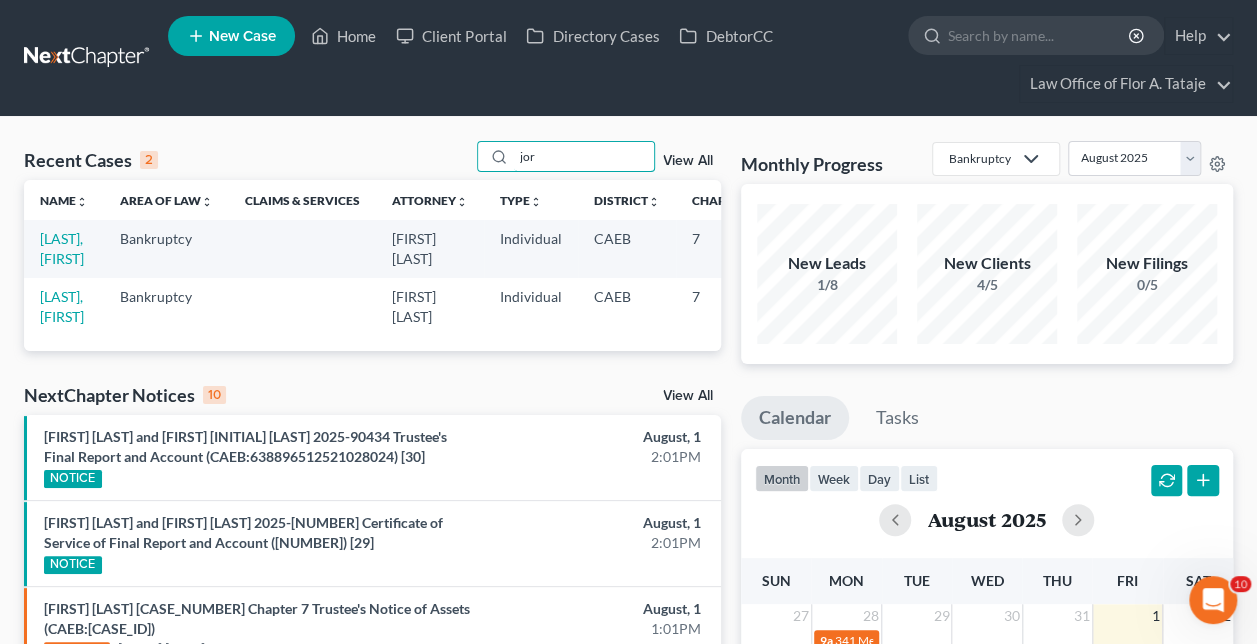 type on "jor" 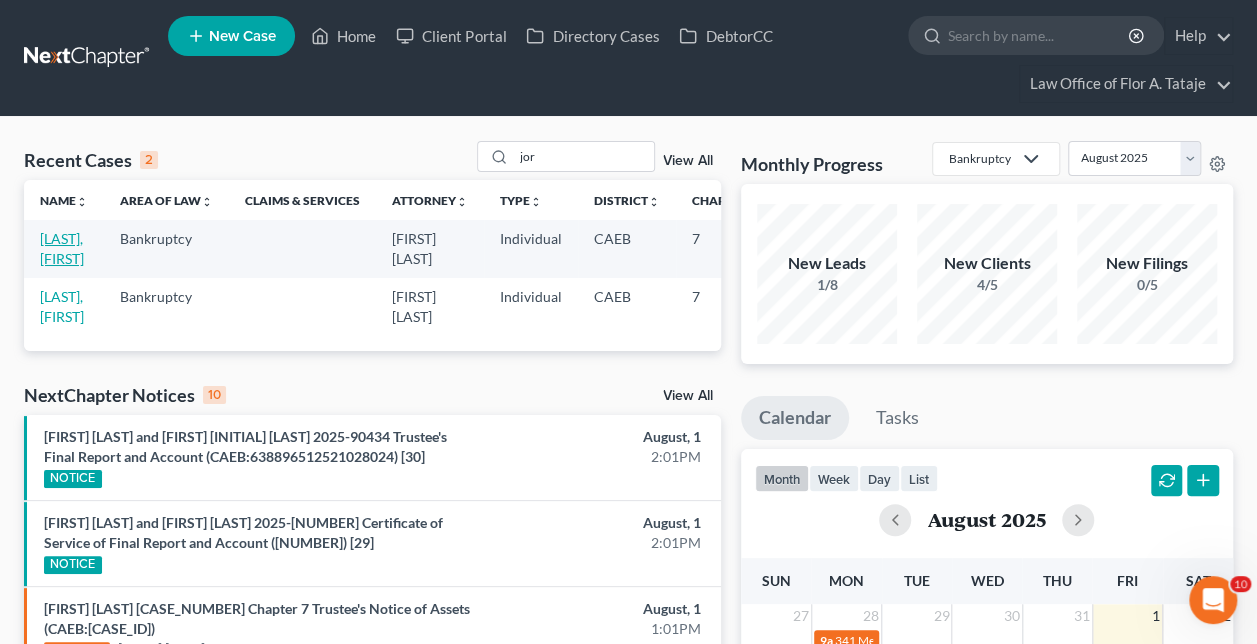 click on "[LAST], [FIRST]" at bounding box center [62, 248] 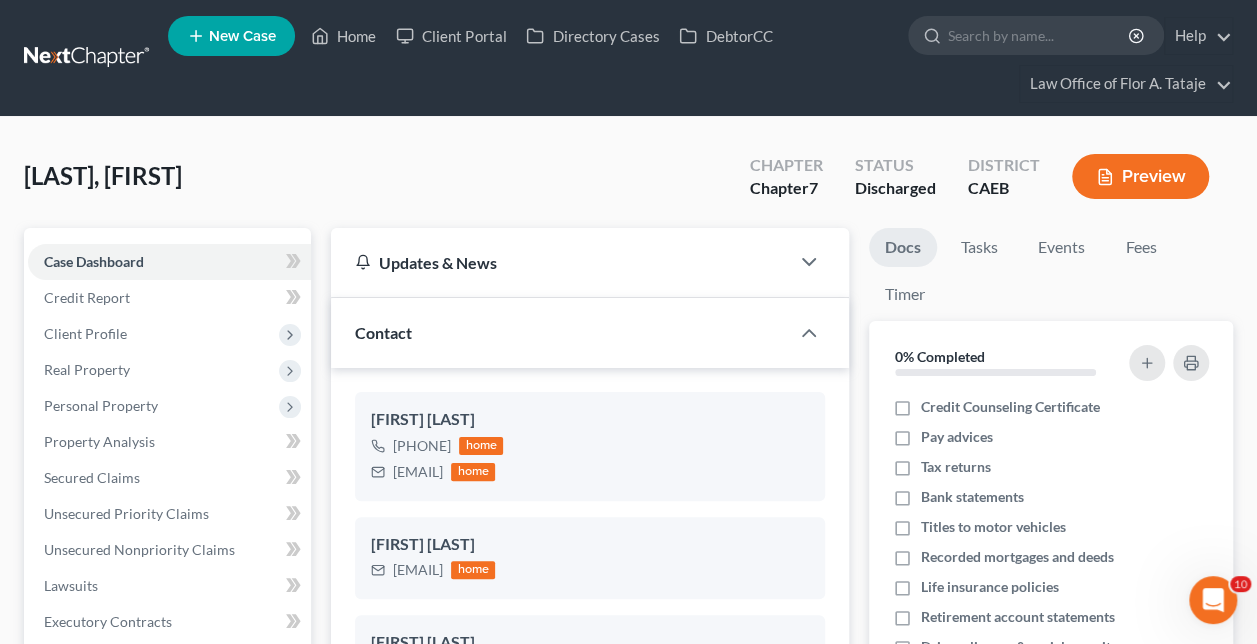 scroll, scrollTop: 972, scrollLeft: 0, axis: vertical 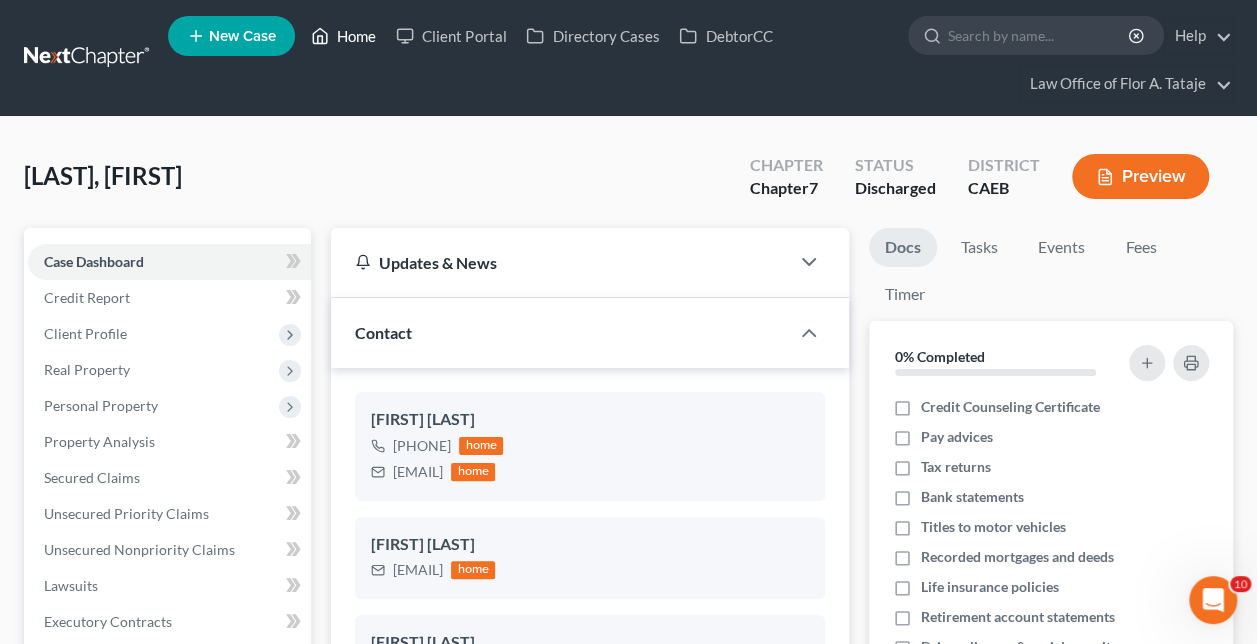click on "Home" at bounding box center (343, 36) 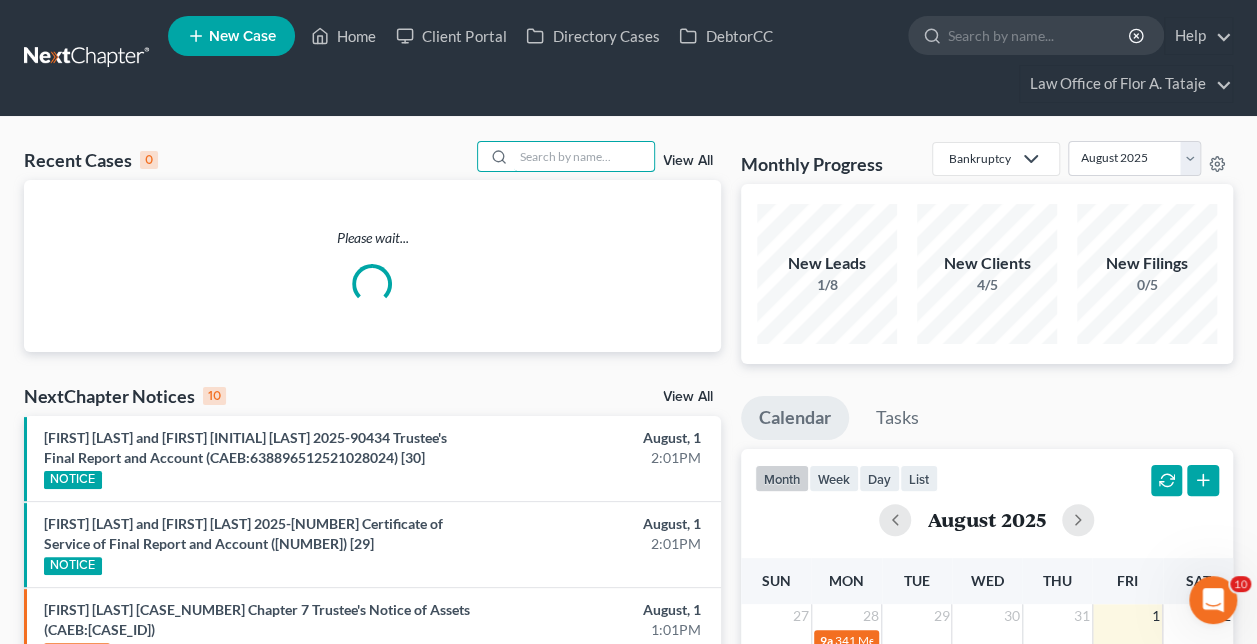 click at bounding box center [584, 156] 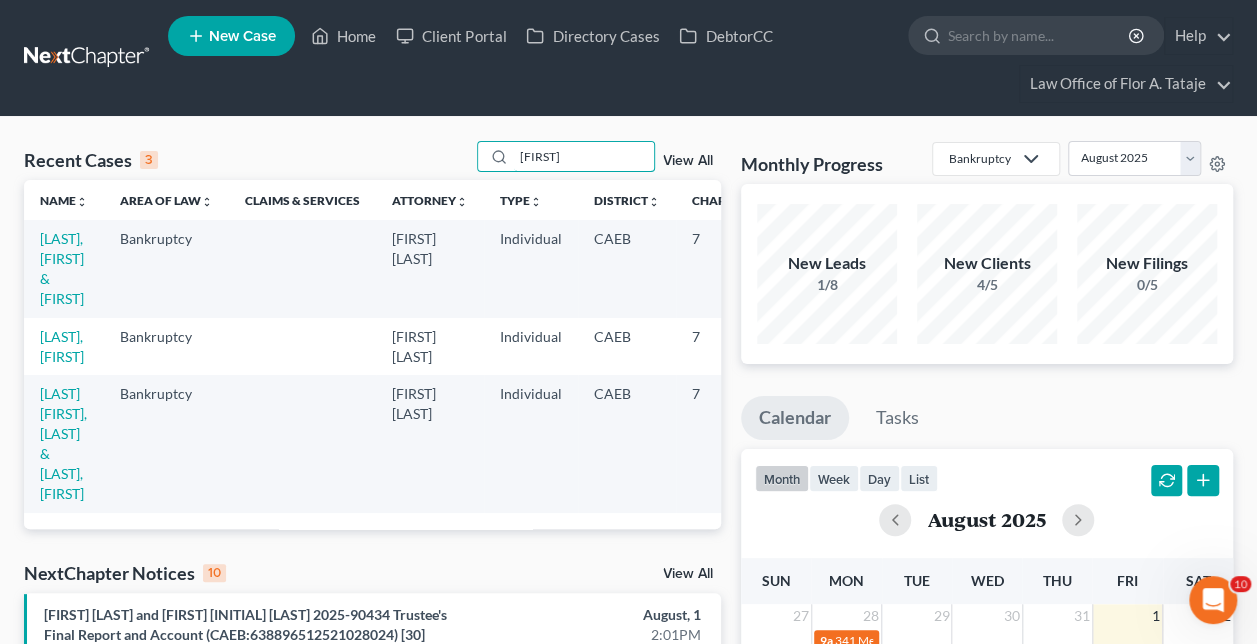 type on "[FIRST]" 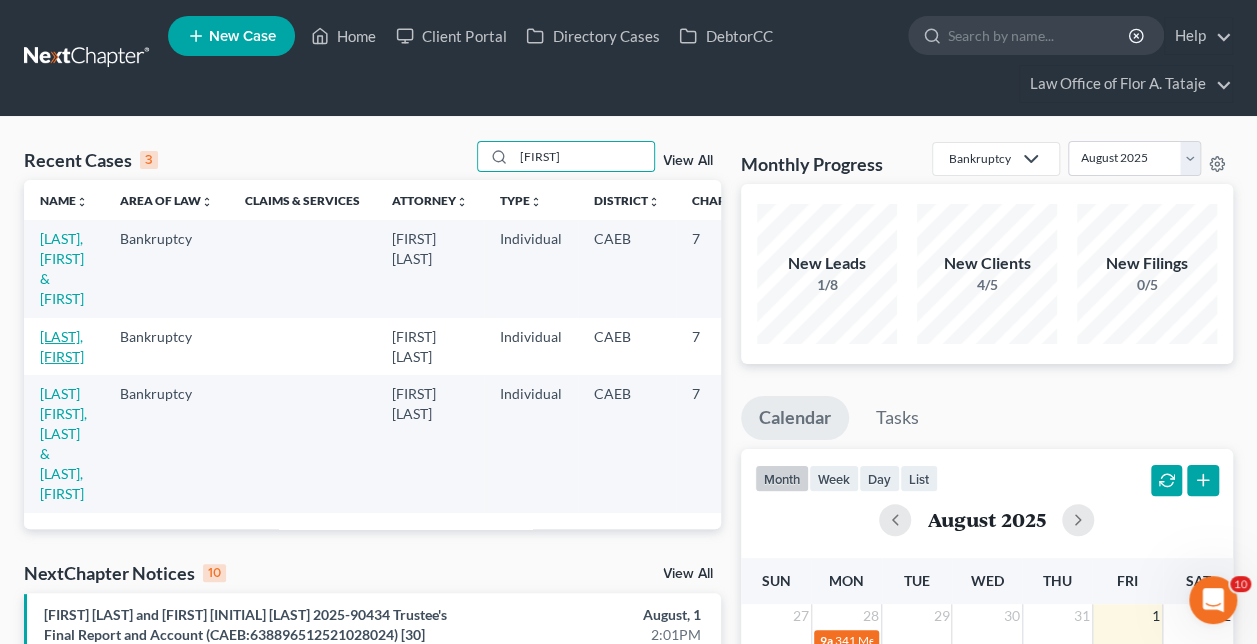 click on "[LAST], [FIRST]" at bounding box center (62, 346) 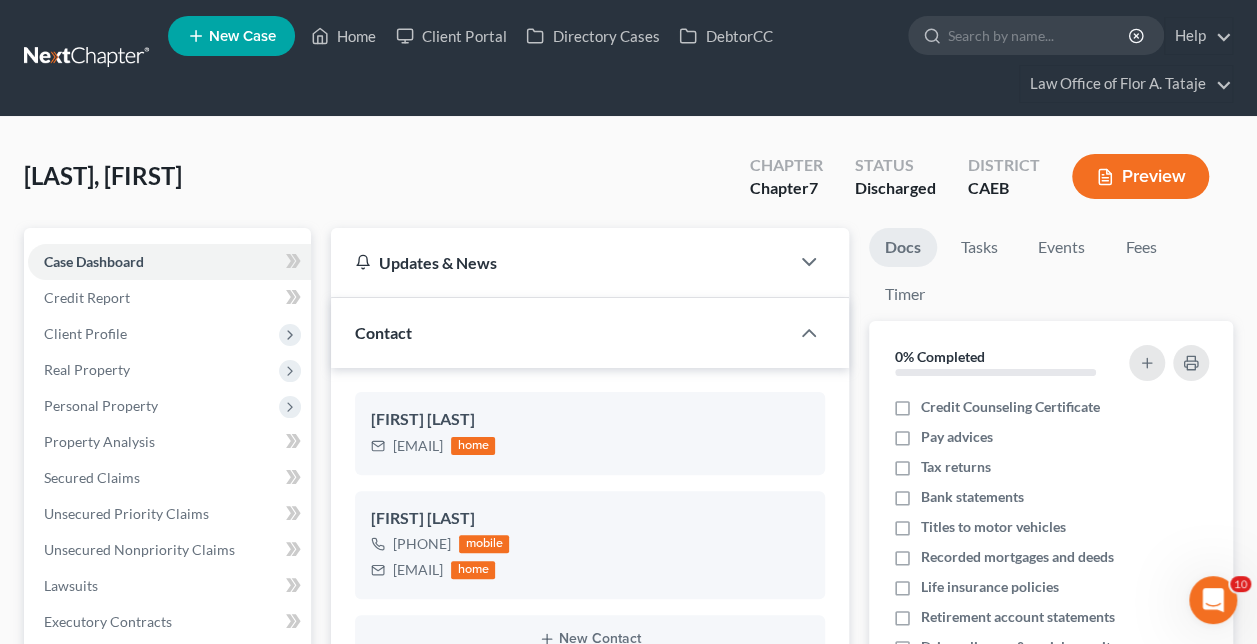 scroll, scrollTop: 1176, scrollLeft: 0, axis: vertical 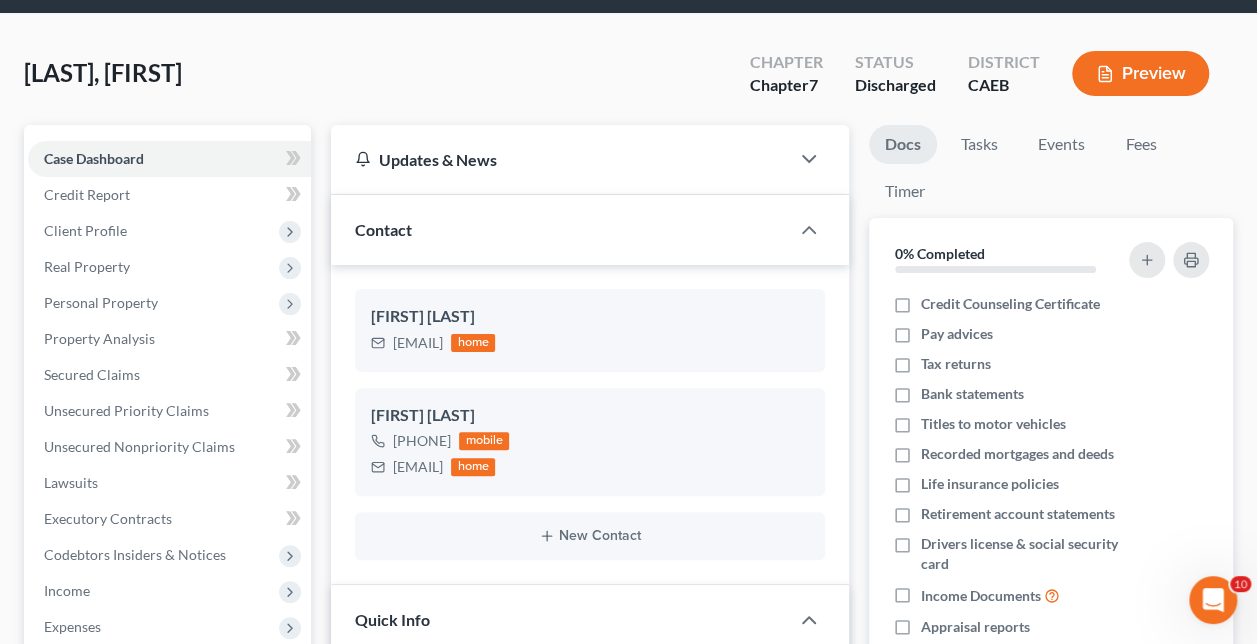 drag, startPoint x: 562, startPoint y: 469, endPoint x: 386, endPoint y: 482, distance: 176.47946 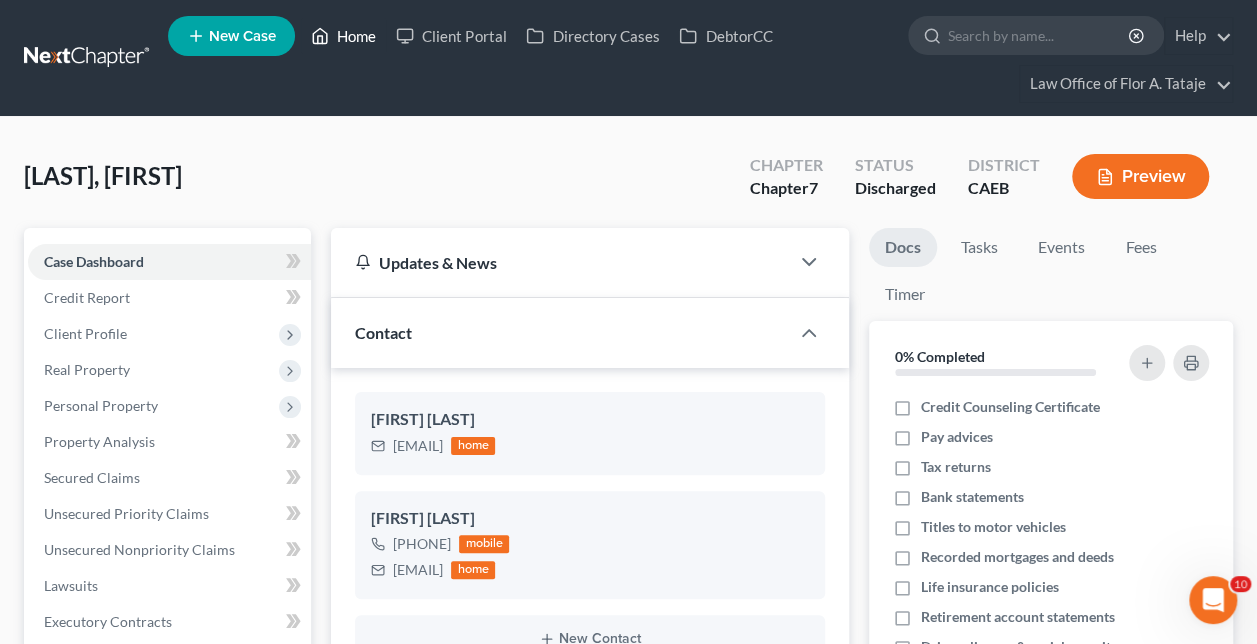 click on "Home" at bounding box center (343, 36) 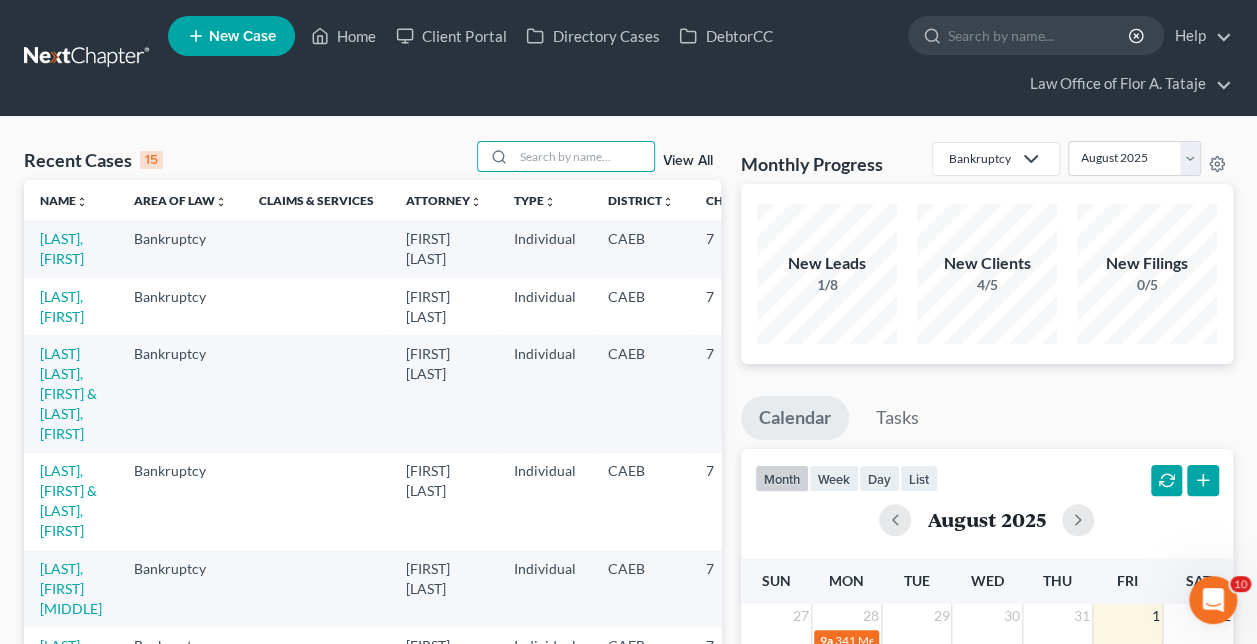 click at bounding box center [584, 156] 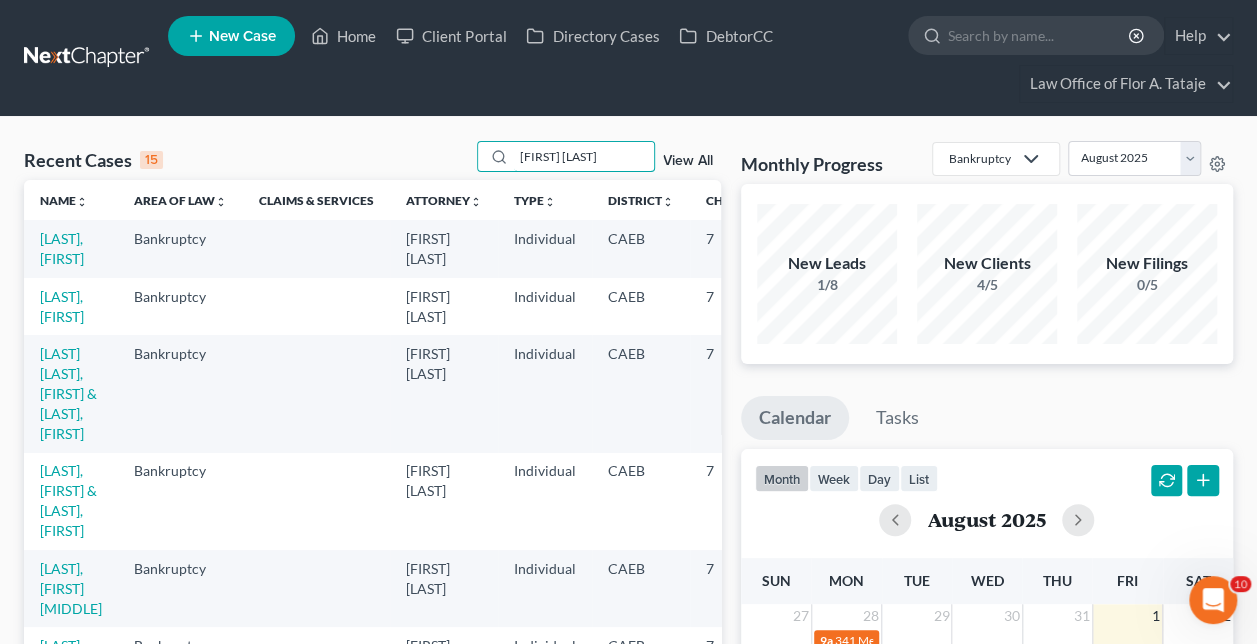 type on "[FIRST] [LAST]" 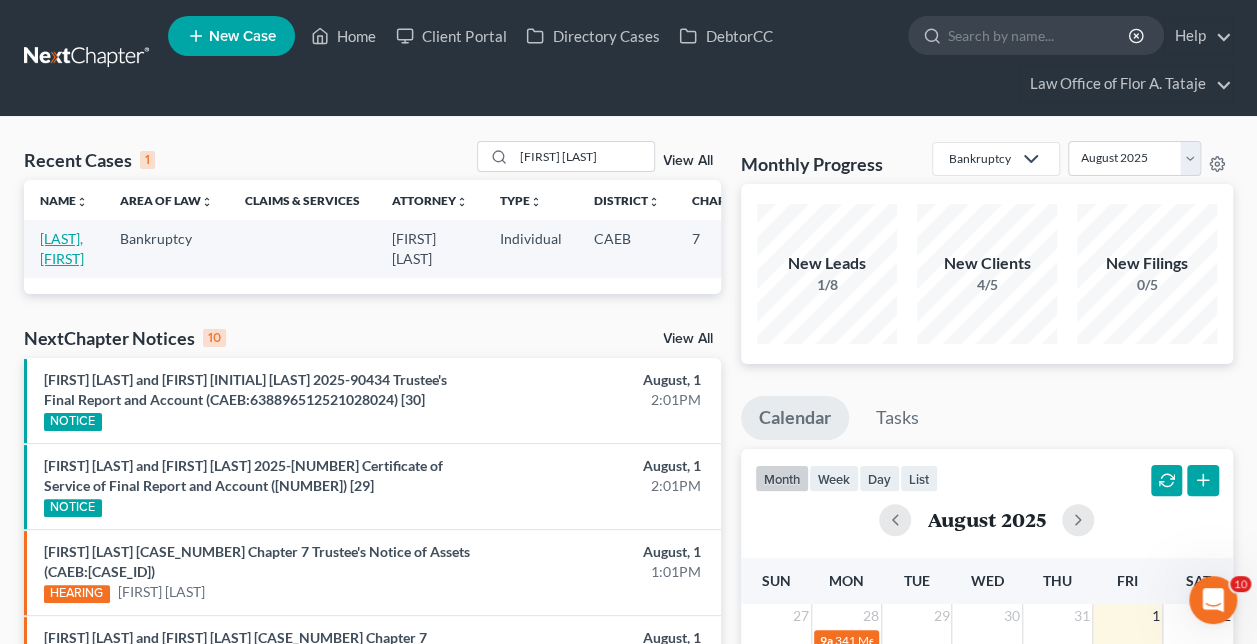 click on "[LAST], [FIRST]" at bounding box center [62, 248] 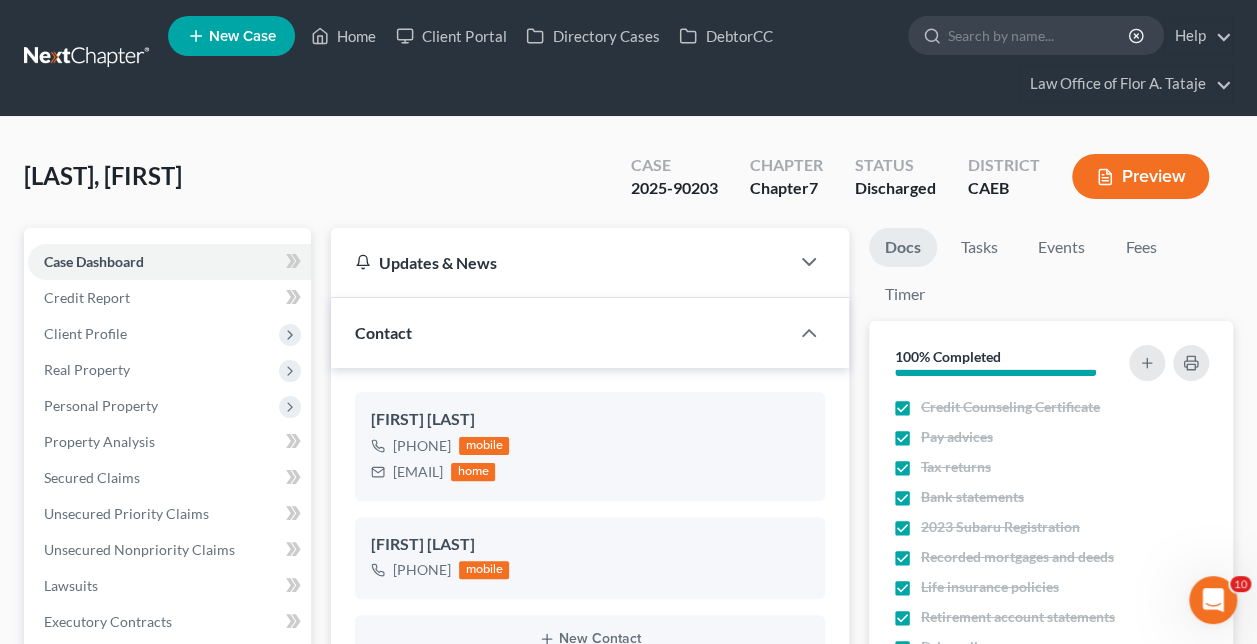 scroll, scrollTop: 221, scrollLeft: 0, axis: vertical 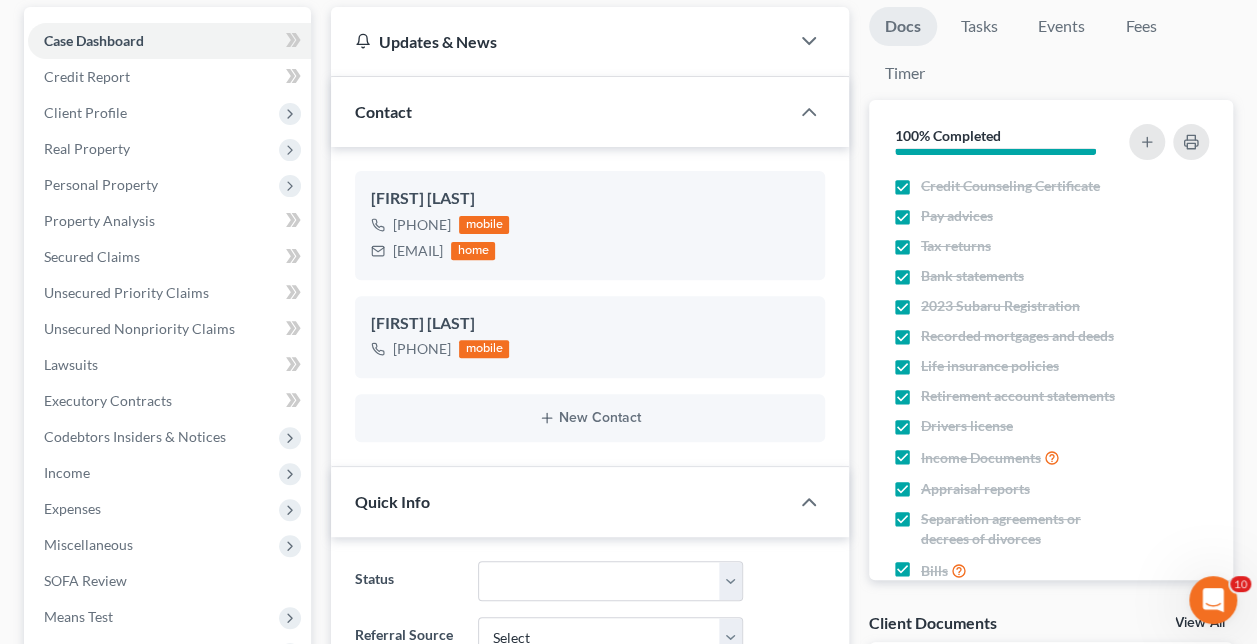 drag, startPoint x: 593, startPoint y: 250, endPoint x: 370, endPoint y: 262, distance: 223.32263 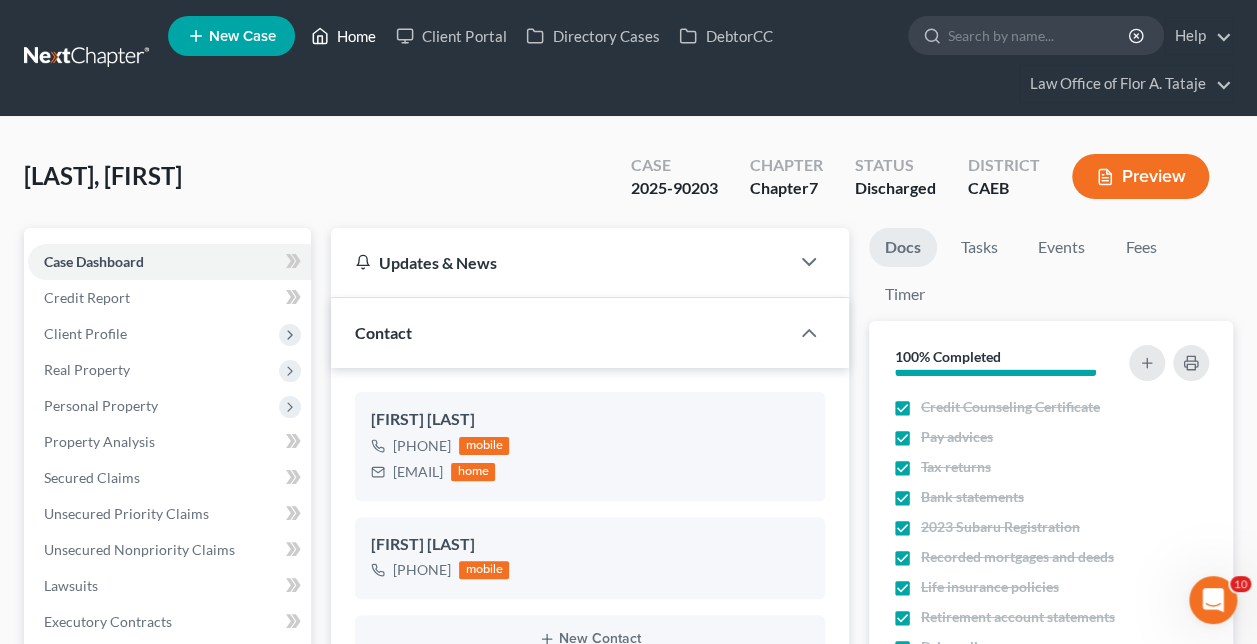 click on "Home" at bounding box center [343, 36] 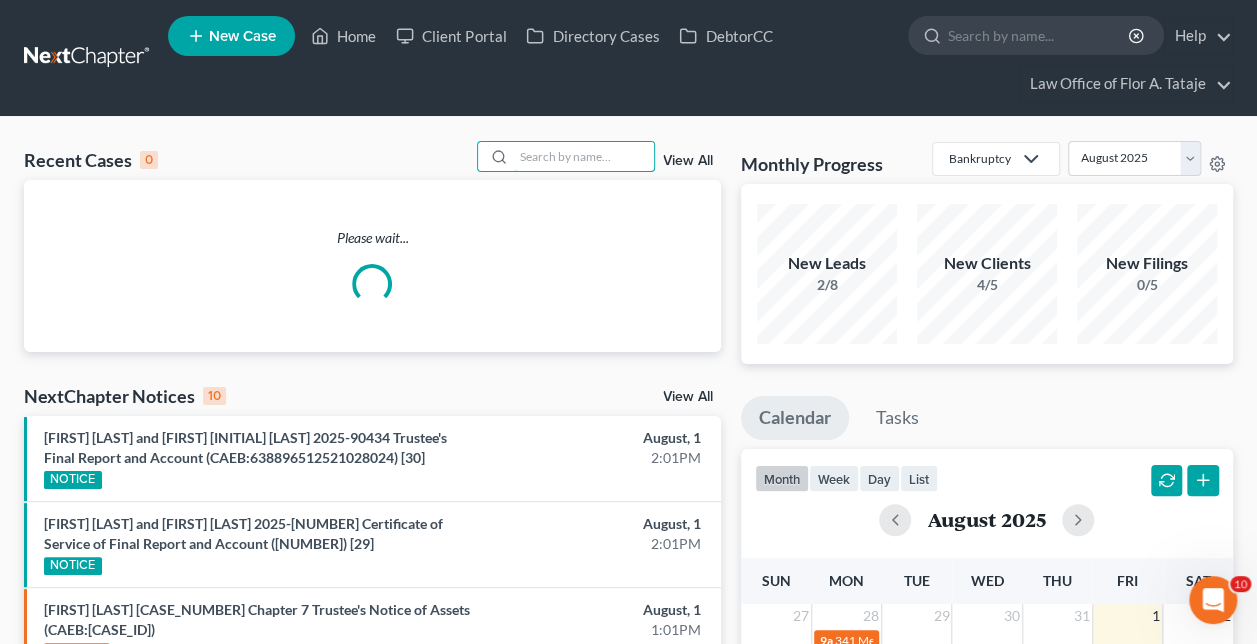 click at bounding box center (584, 156) 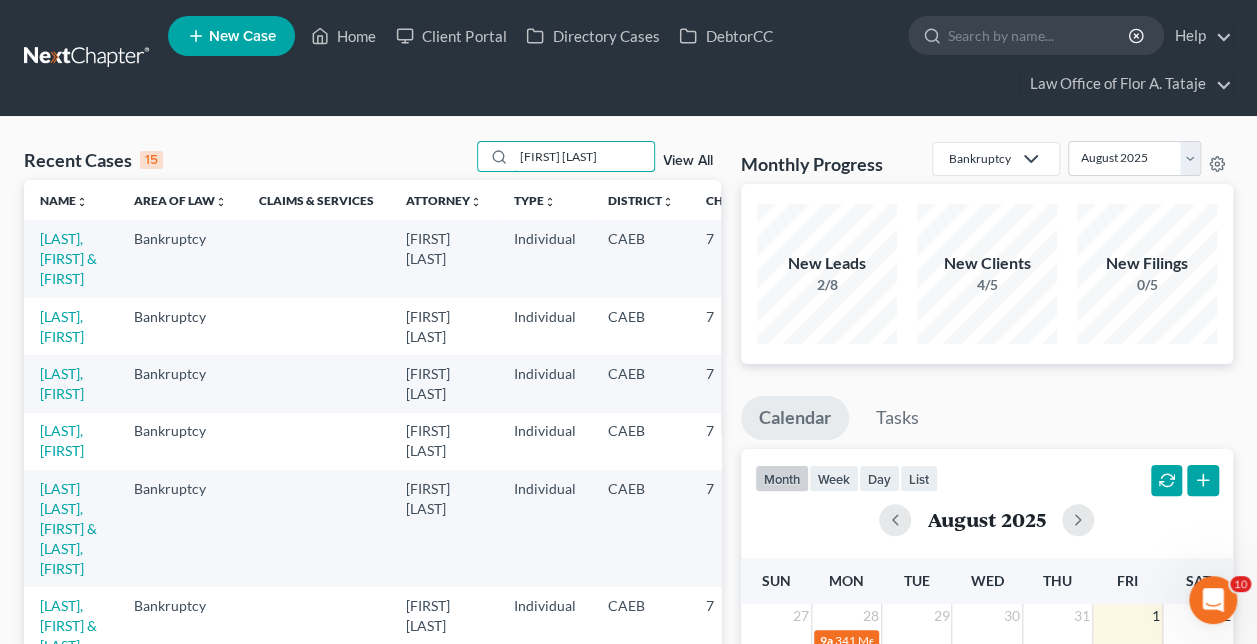 type on "[FIRST] [LAST]" 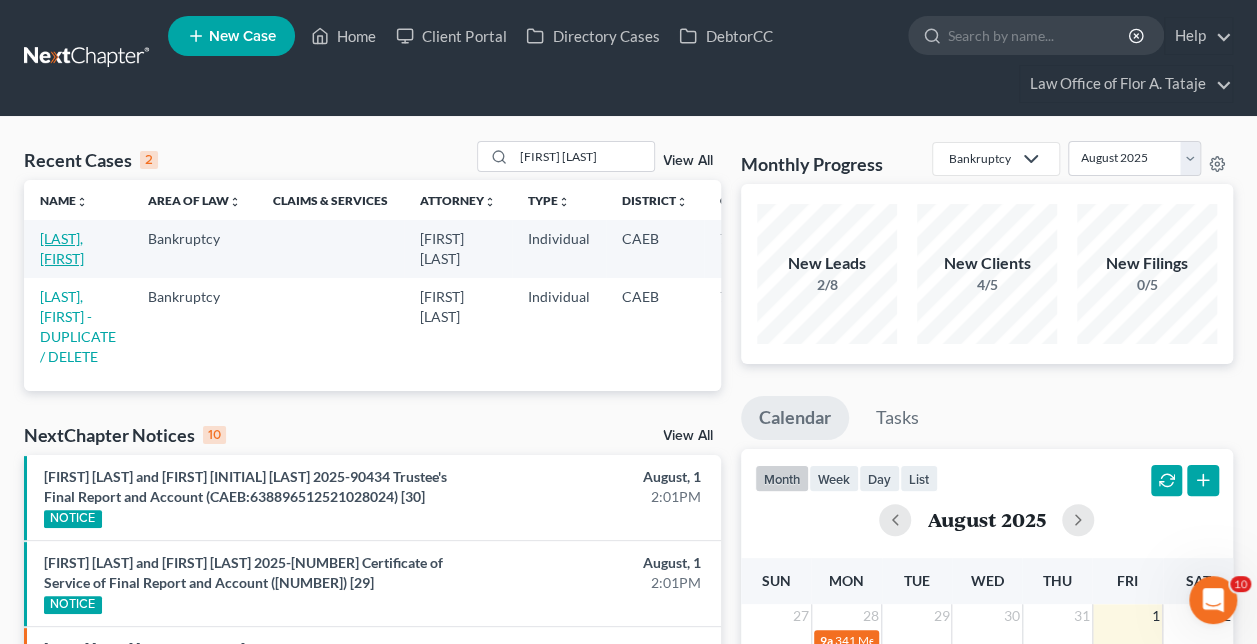 click on "[LAST], [FIRST]" at bounding box center (62, 248) 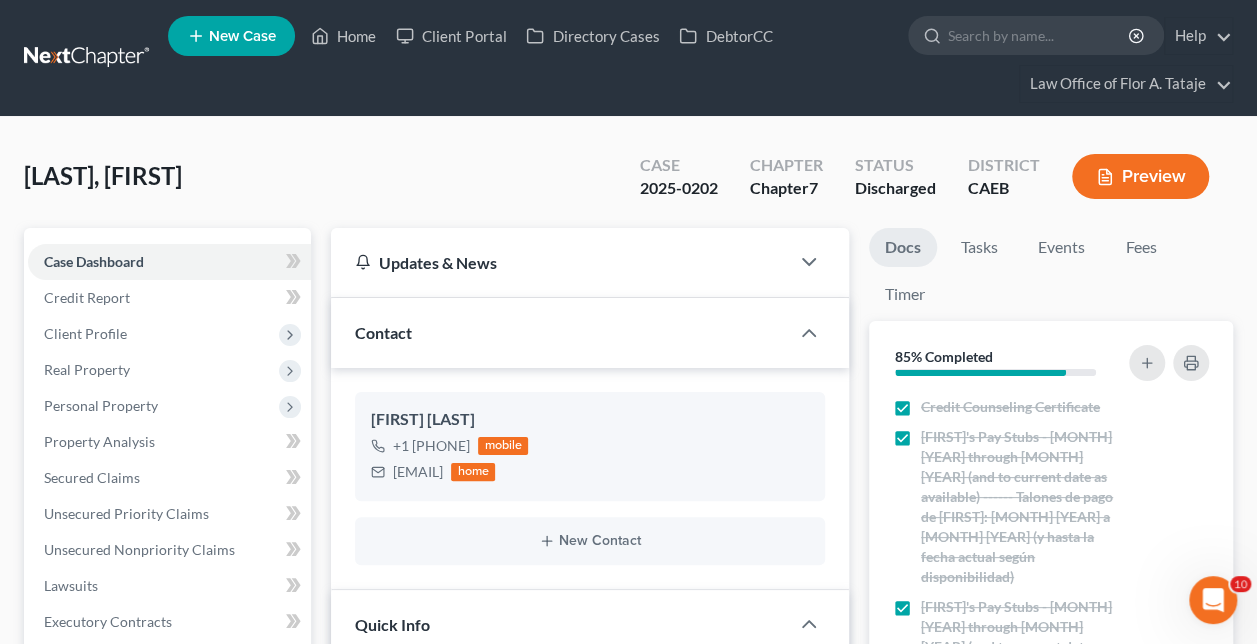 scroll, scrollTop: 1803, scrollLeft: 0, axis: vertical 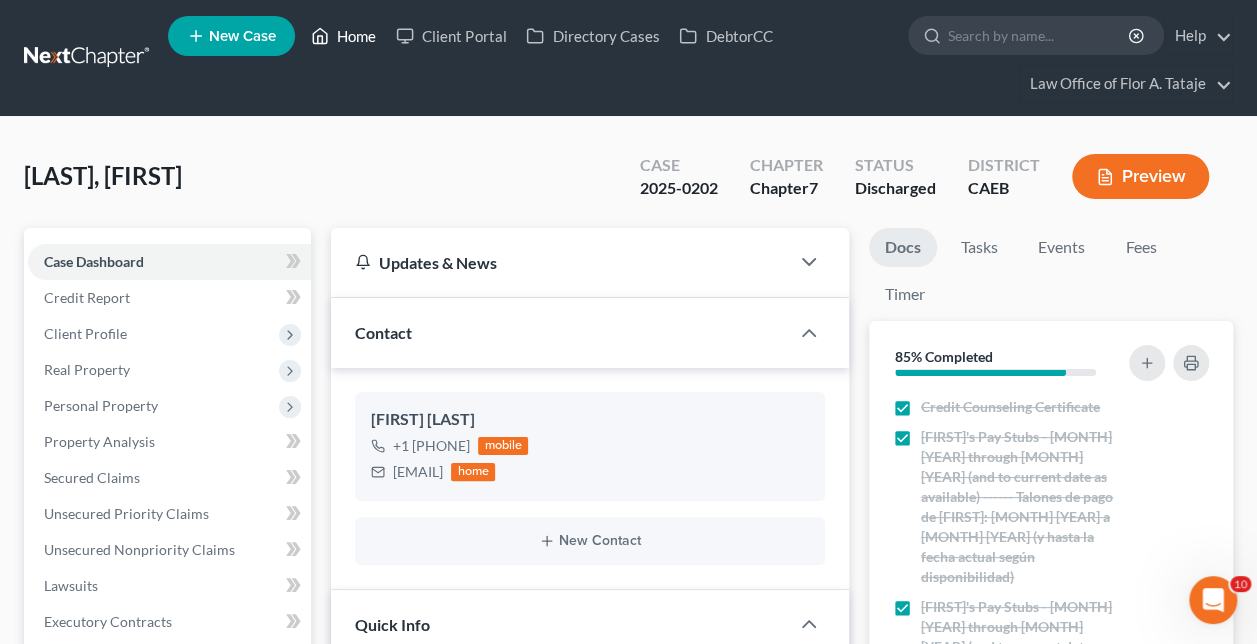 click on "Home" at bounding box center (343, 36) 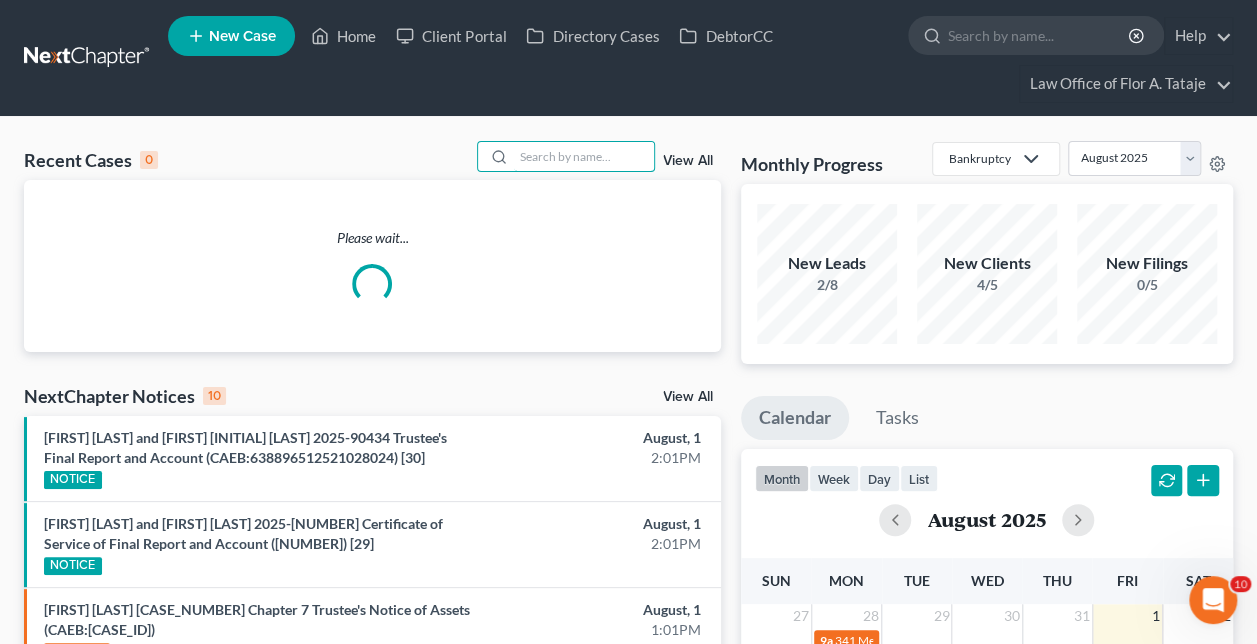 click at bounding box center [584, 156] 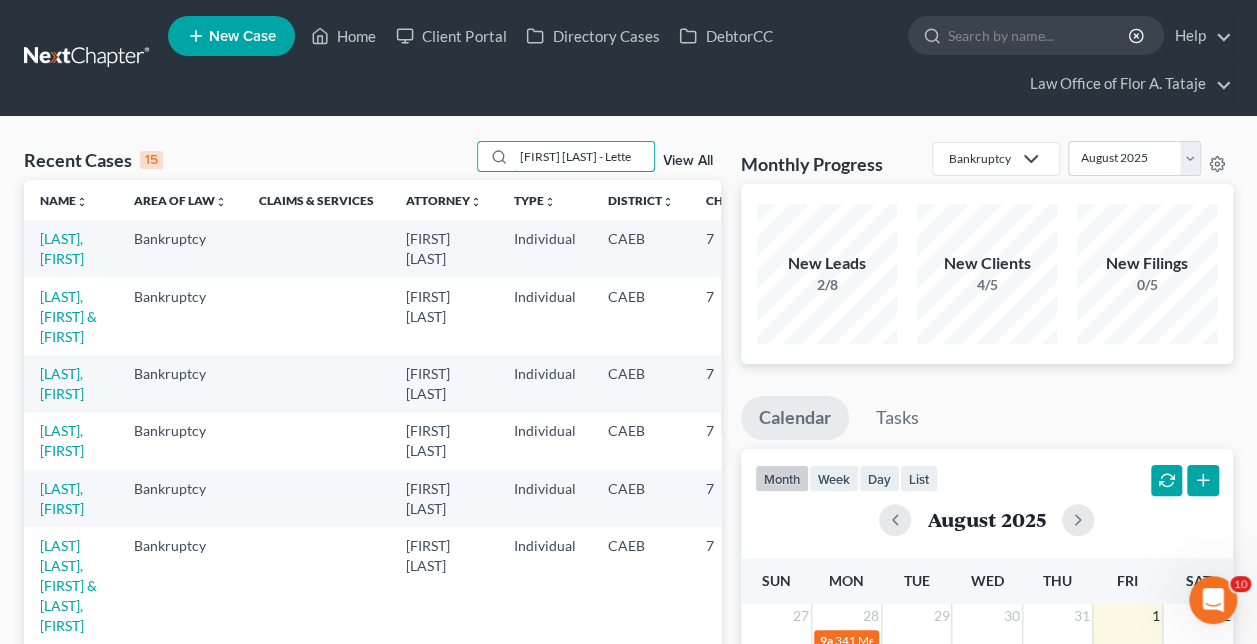 scroll, scrollTop: 0, scrollLeft: 0, axis: both 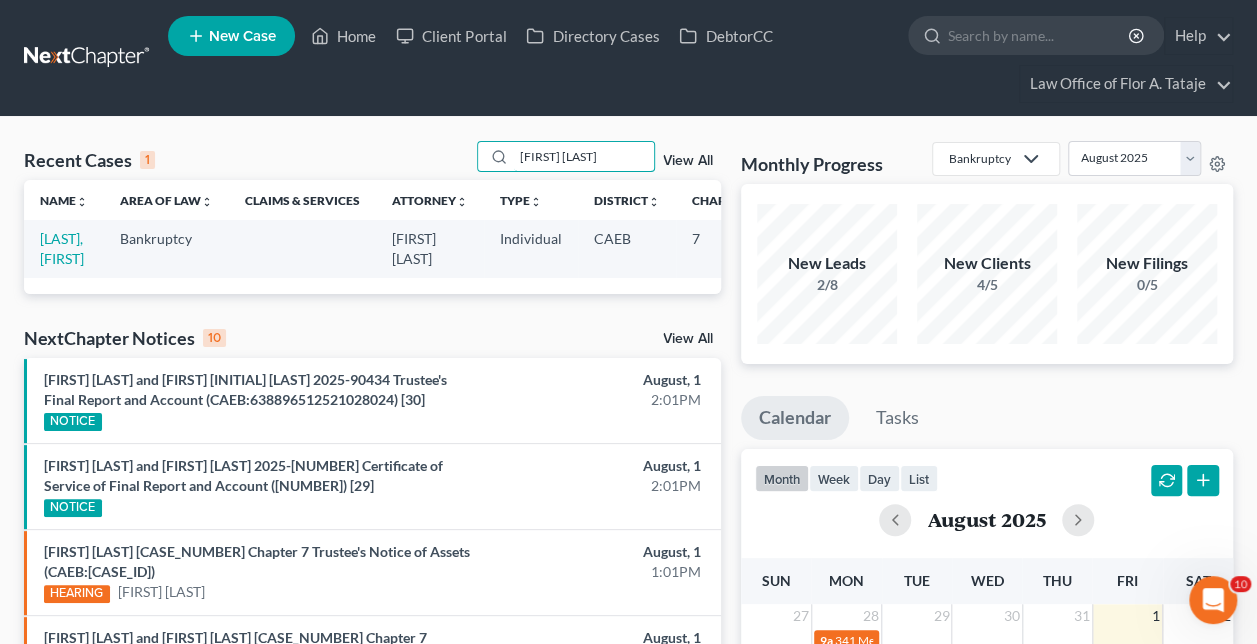 type on "[FIRST] [LAST]" 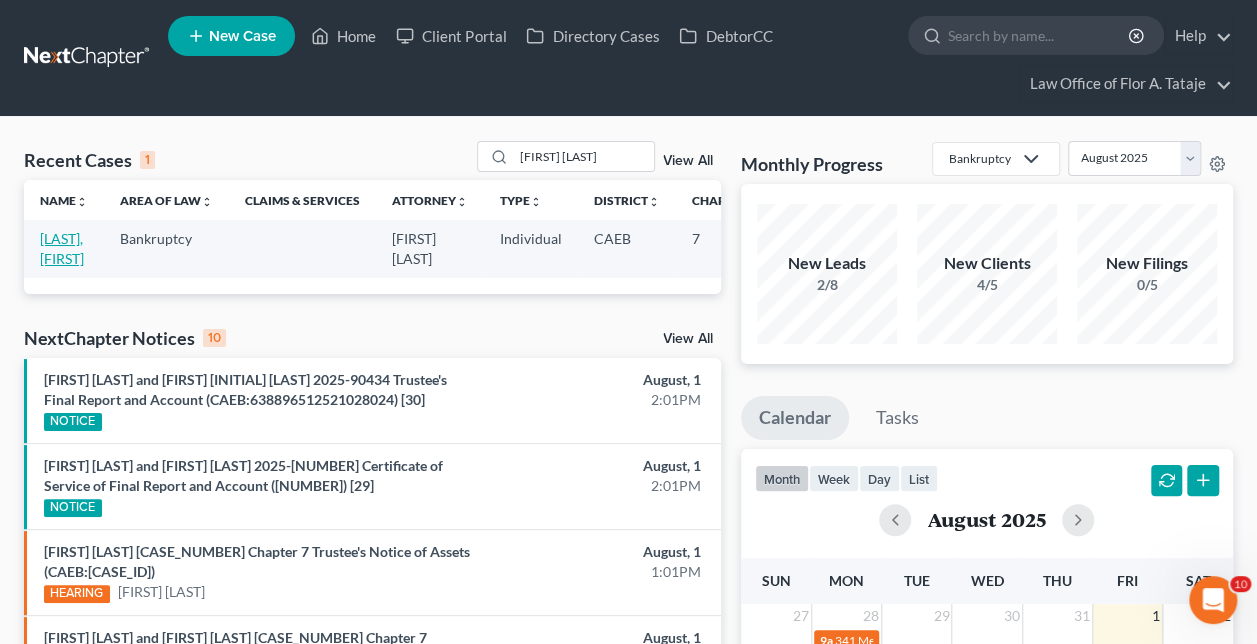 click on "[LAST], [FIRST]" at bounding box center (62, 248) 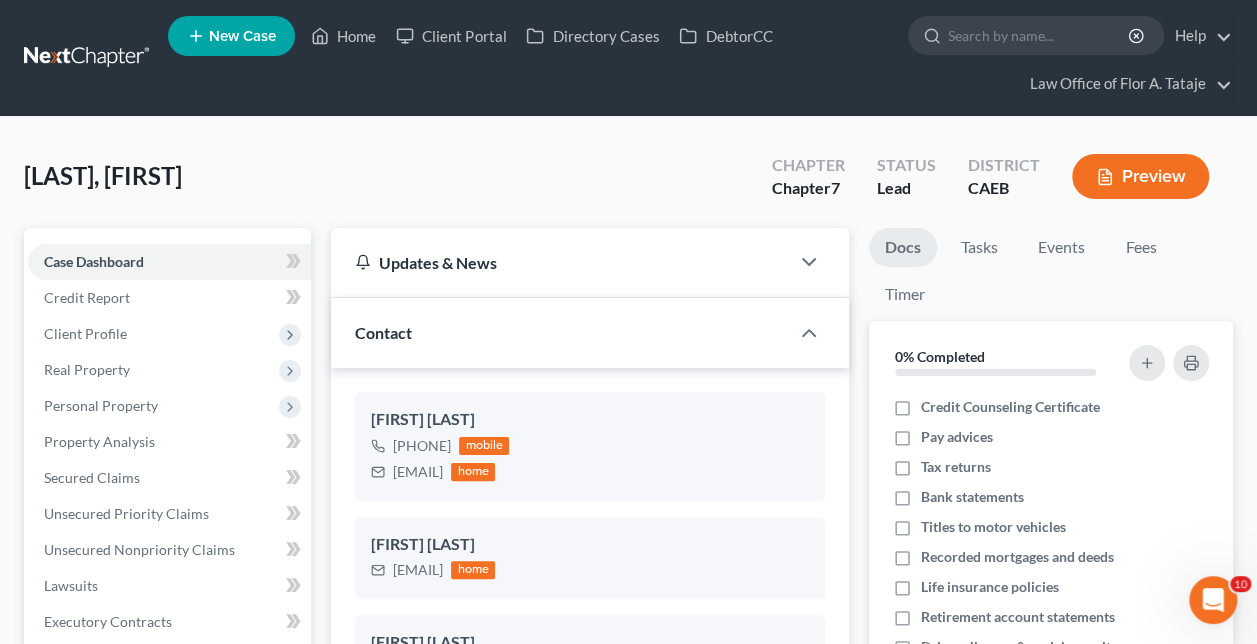 scroll, scrollTop: 1044, scrollLeft: 0, axis: vertical 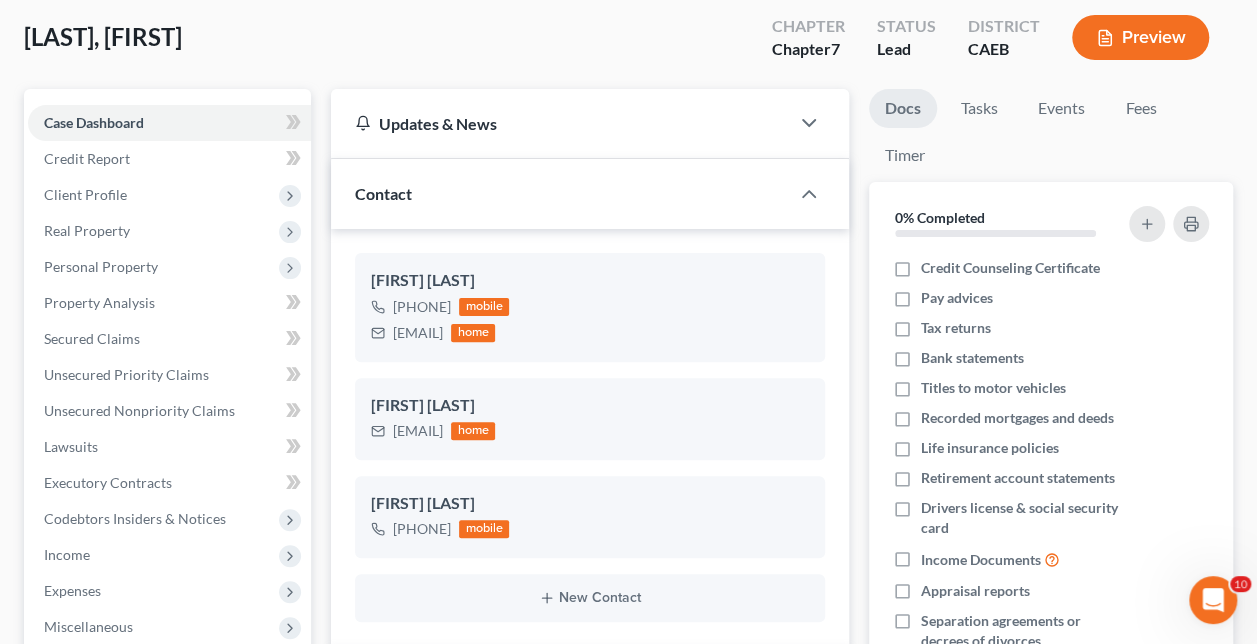 drag, startPoint x: 538, startPoint y: 331, endPoint x: 392, endPoint y: 340, distance: 146.27713 